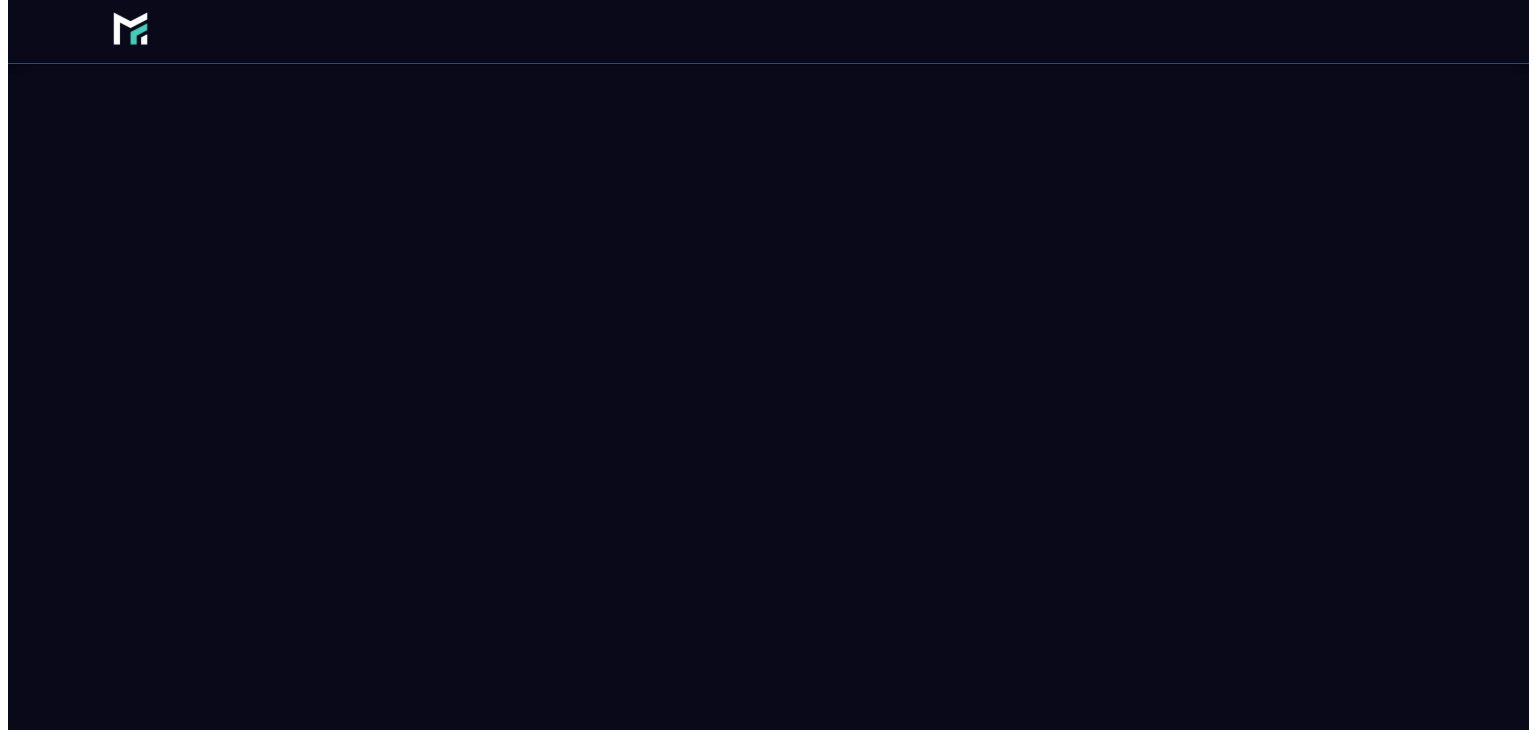 scroll, scrollTop: 0, scrollLeft: 0, axis: both 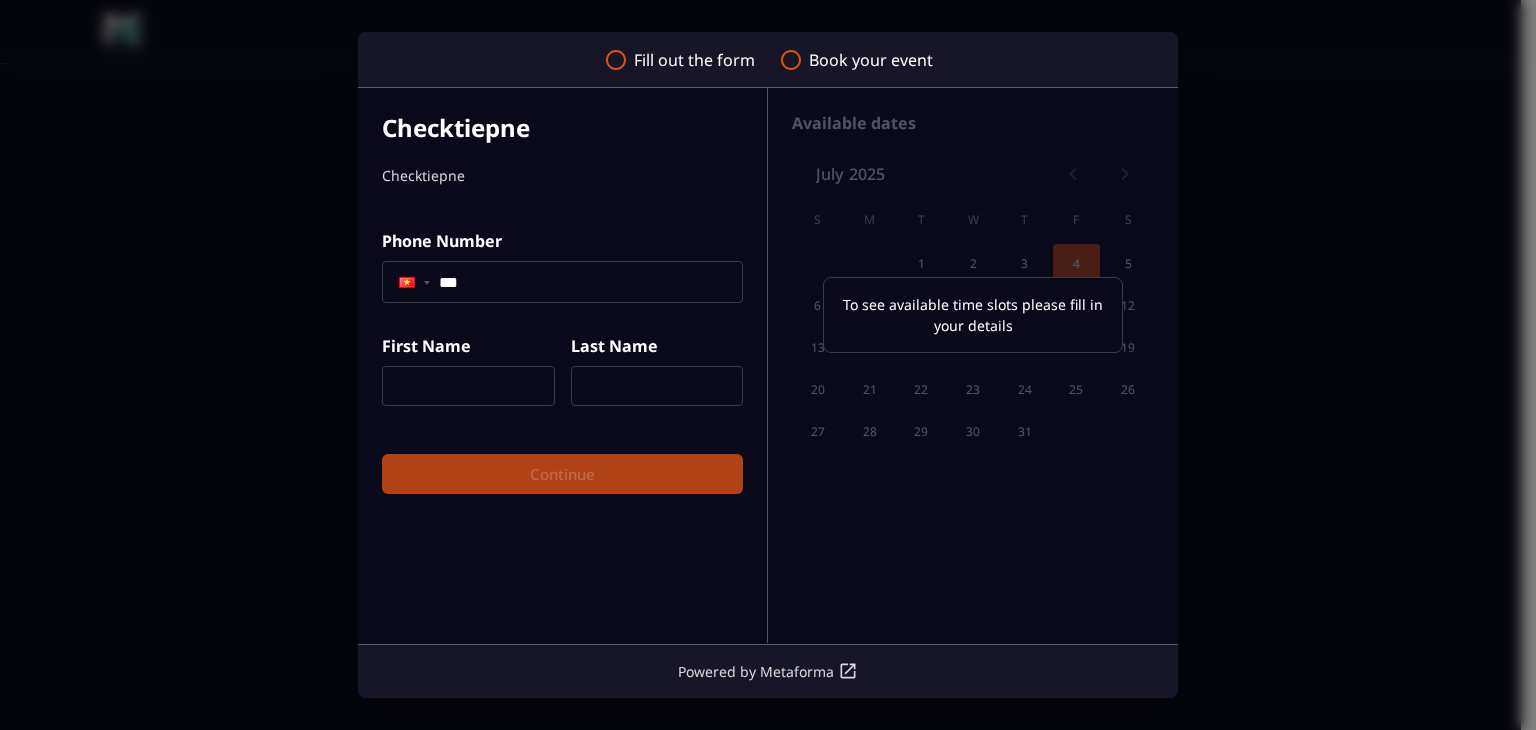 click on "***" 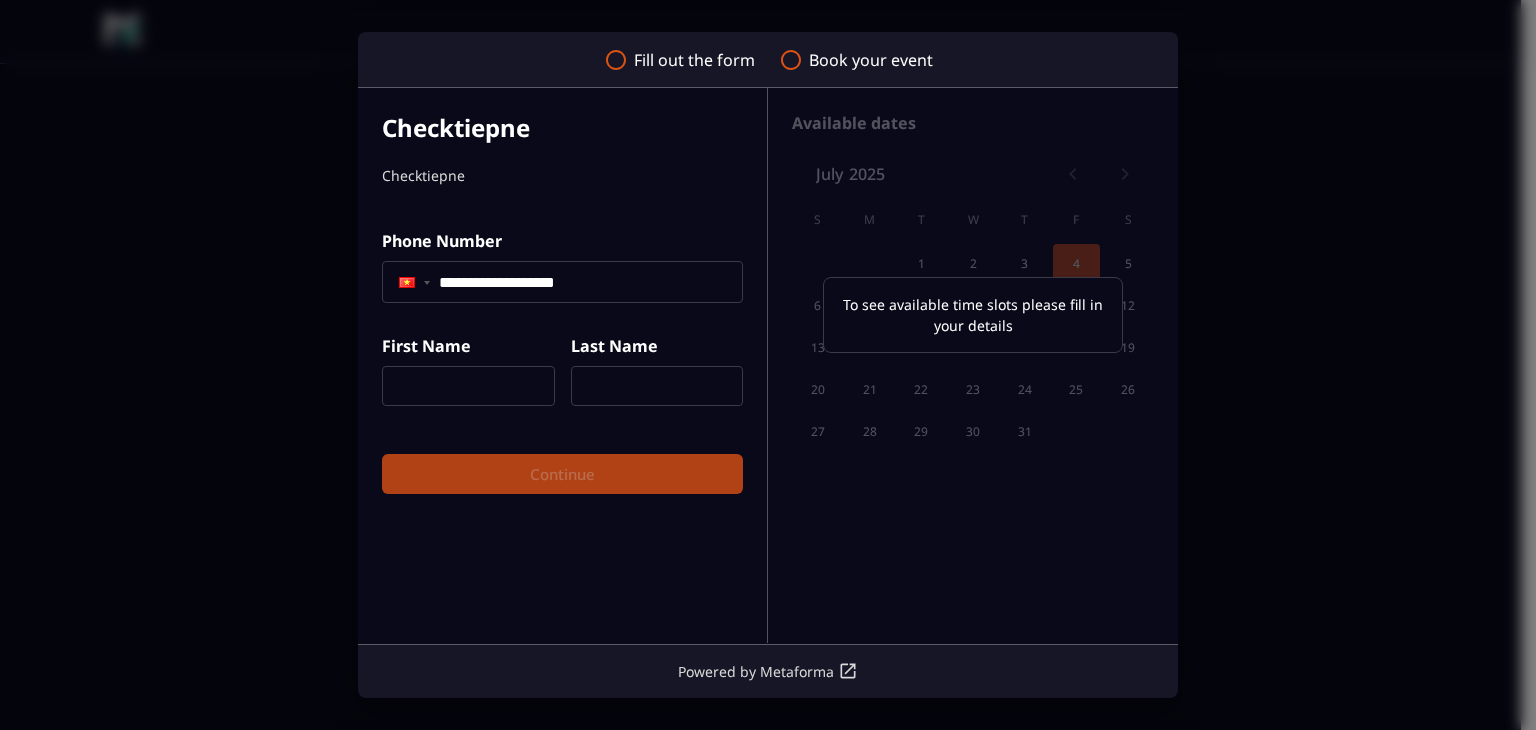 click at bounding box center (468, 386) 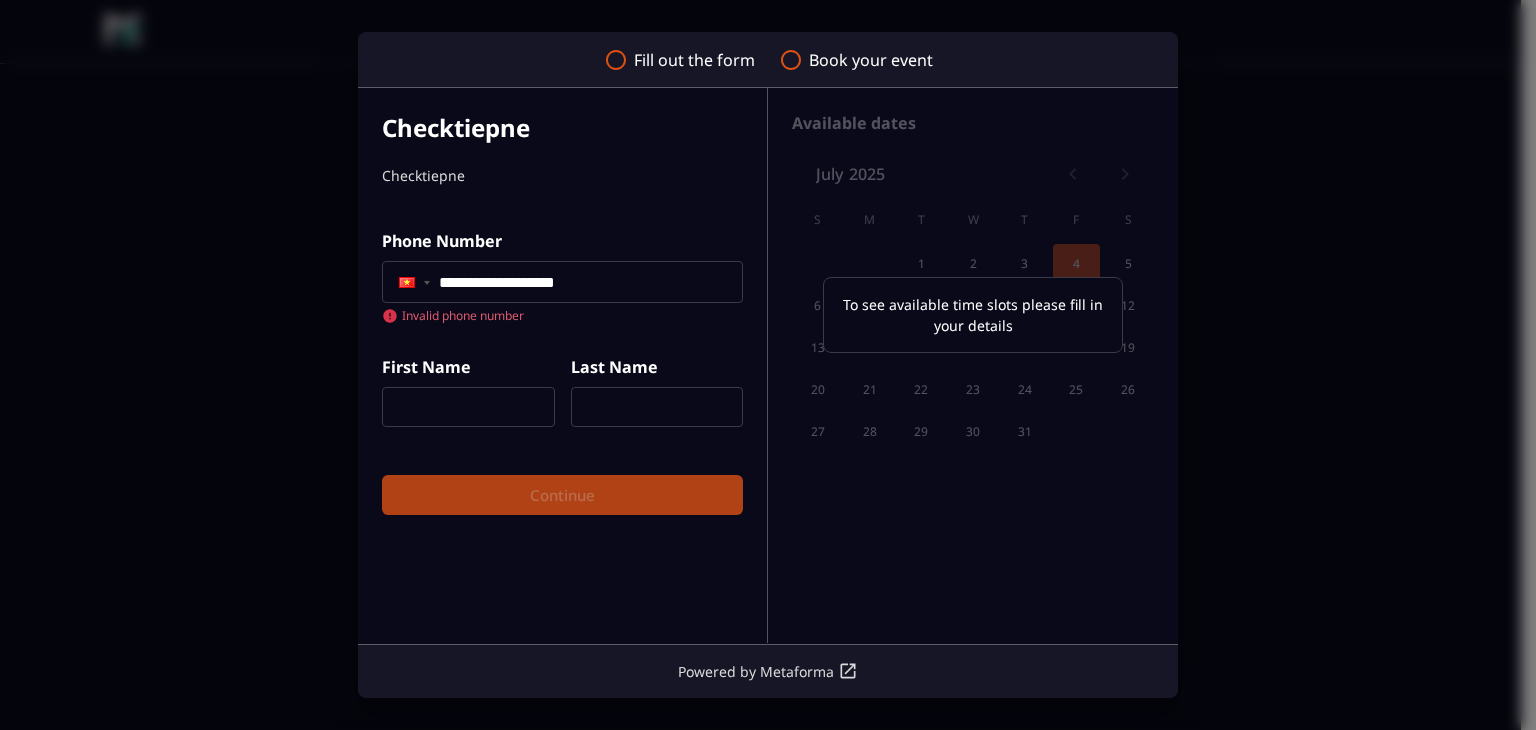 click on "**********" 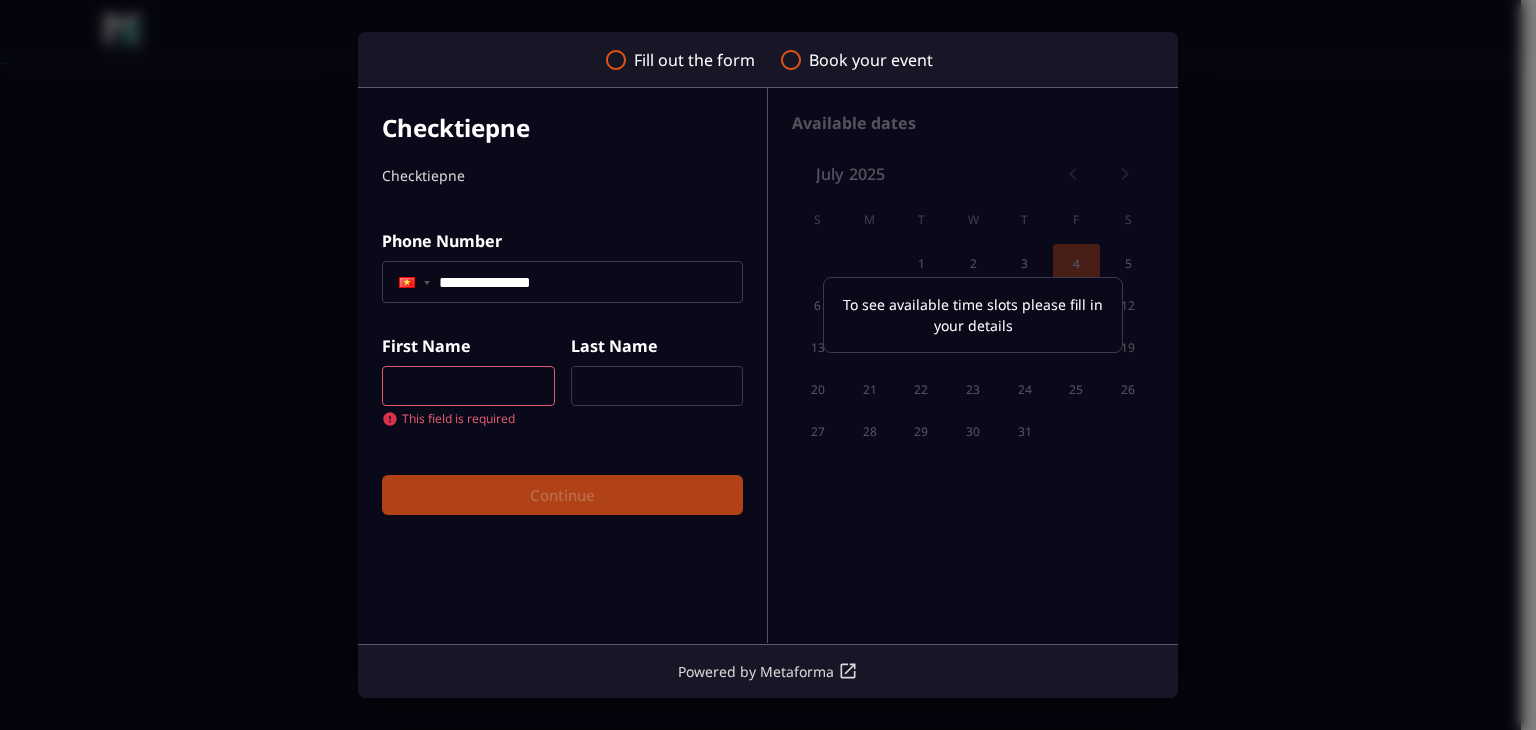 type on "**********" 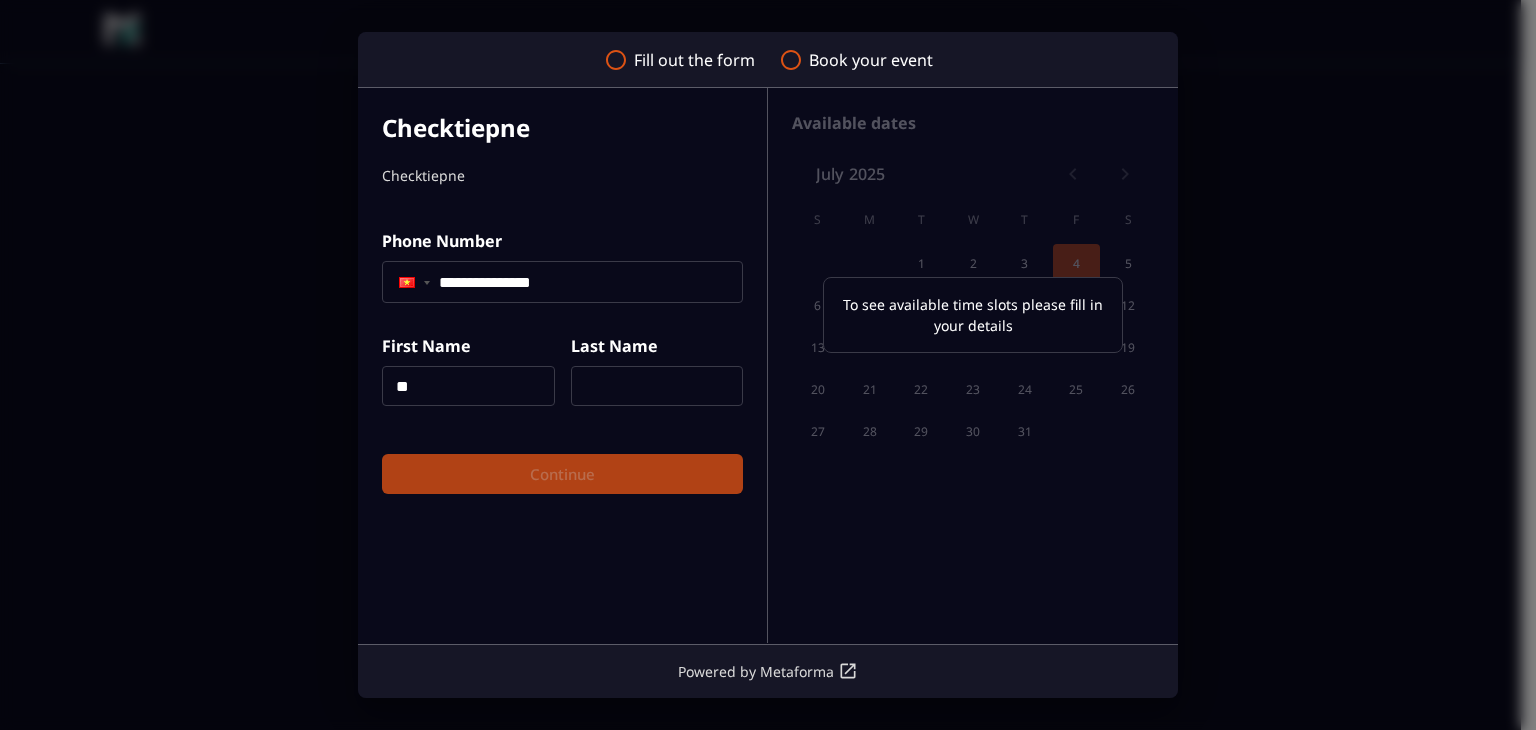 type on "**" 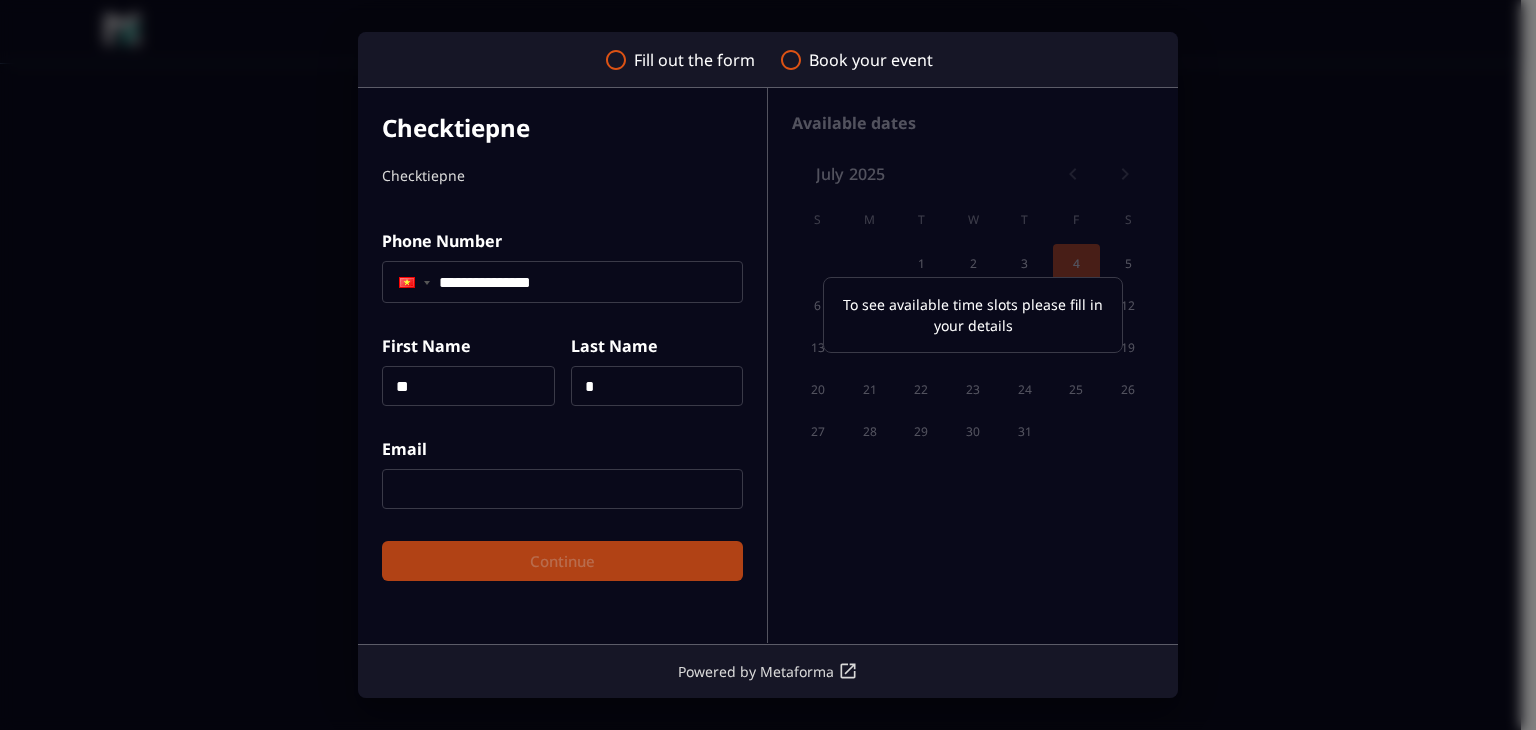 type on "*" 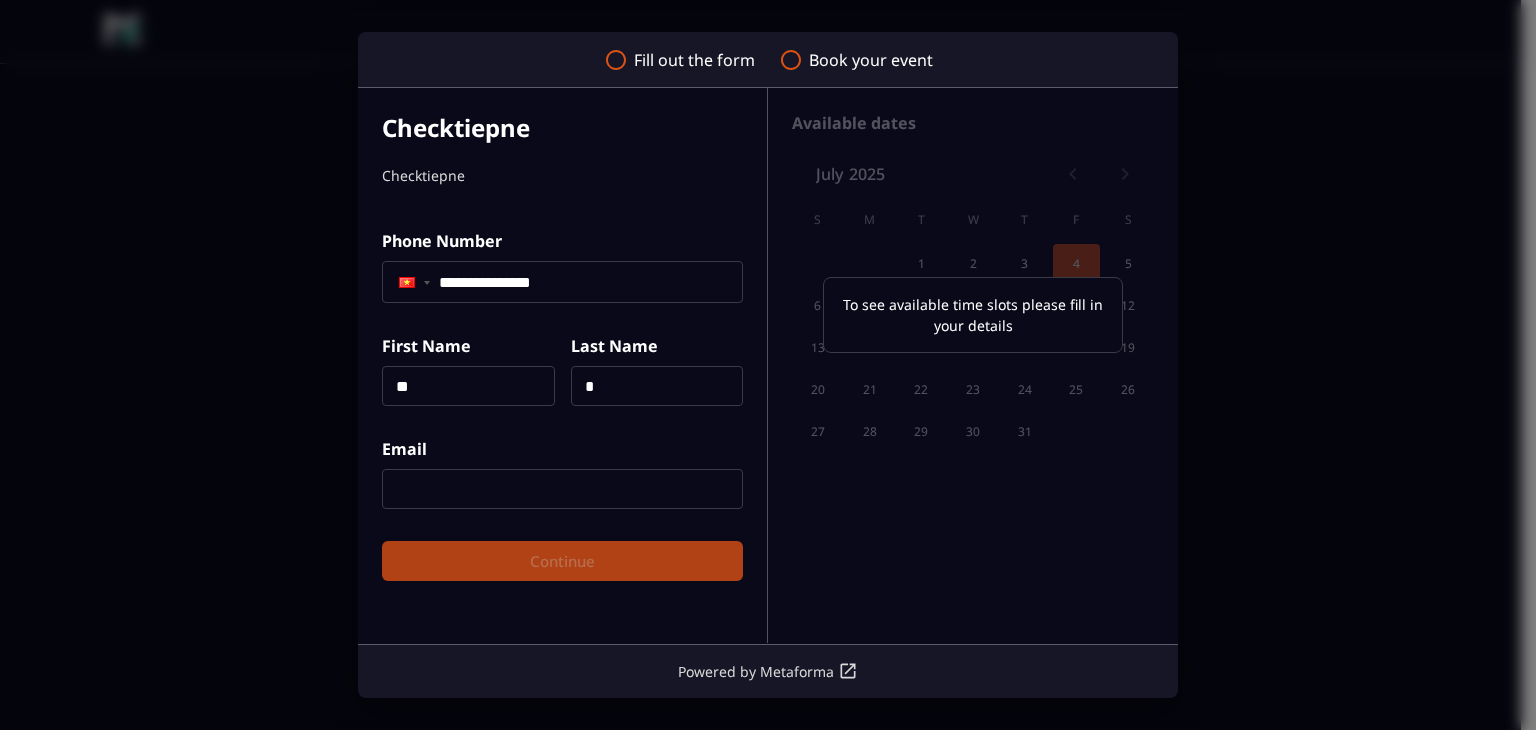 click at bounding box center [562, 489] 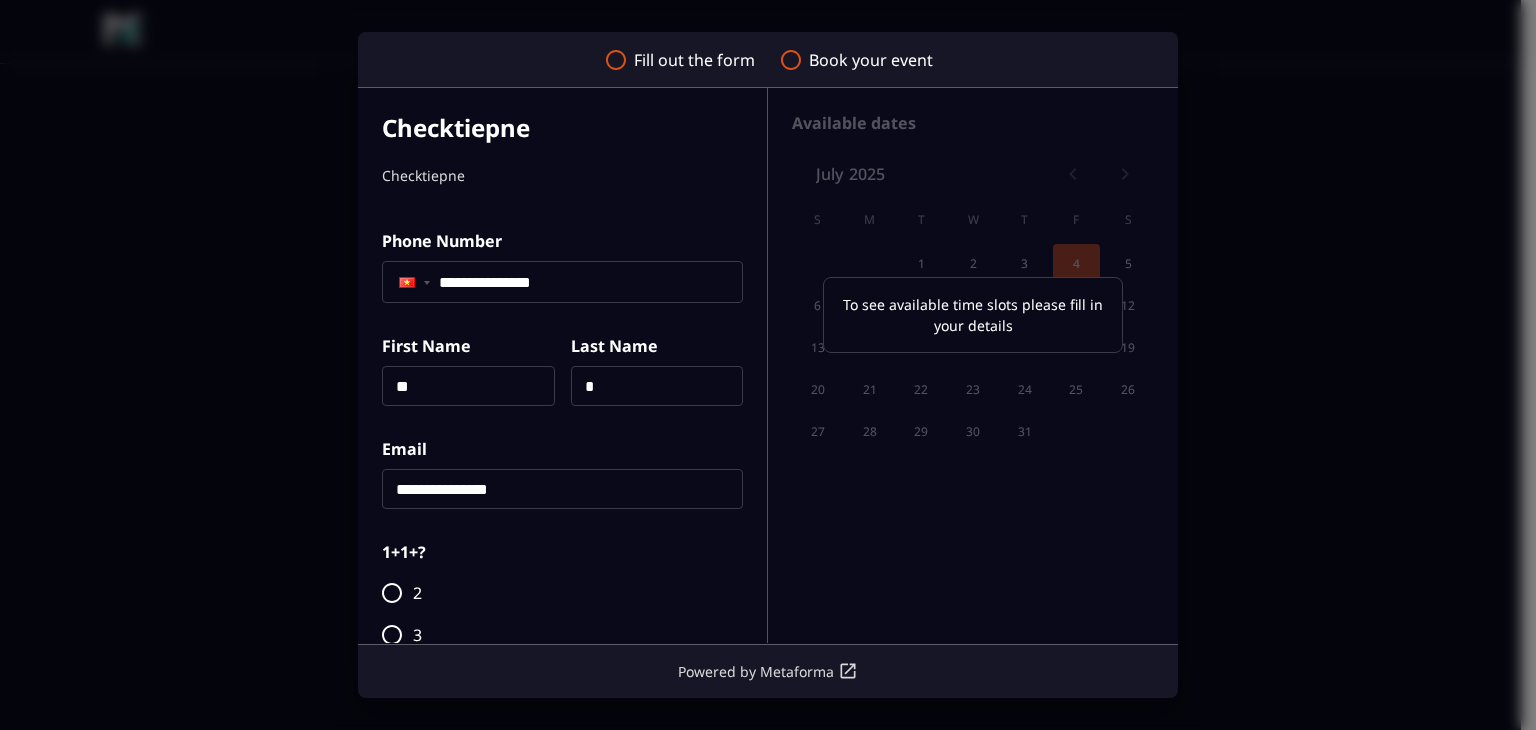 scroll, scrollTop: 155, scrollLeft: 0, axis: vertical 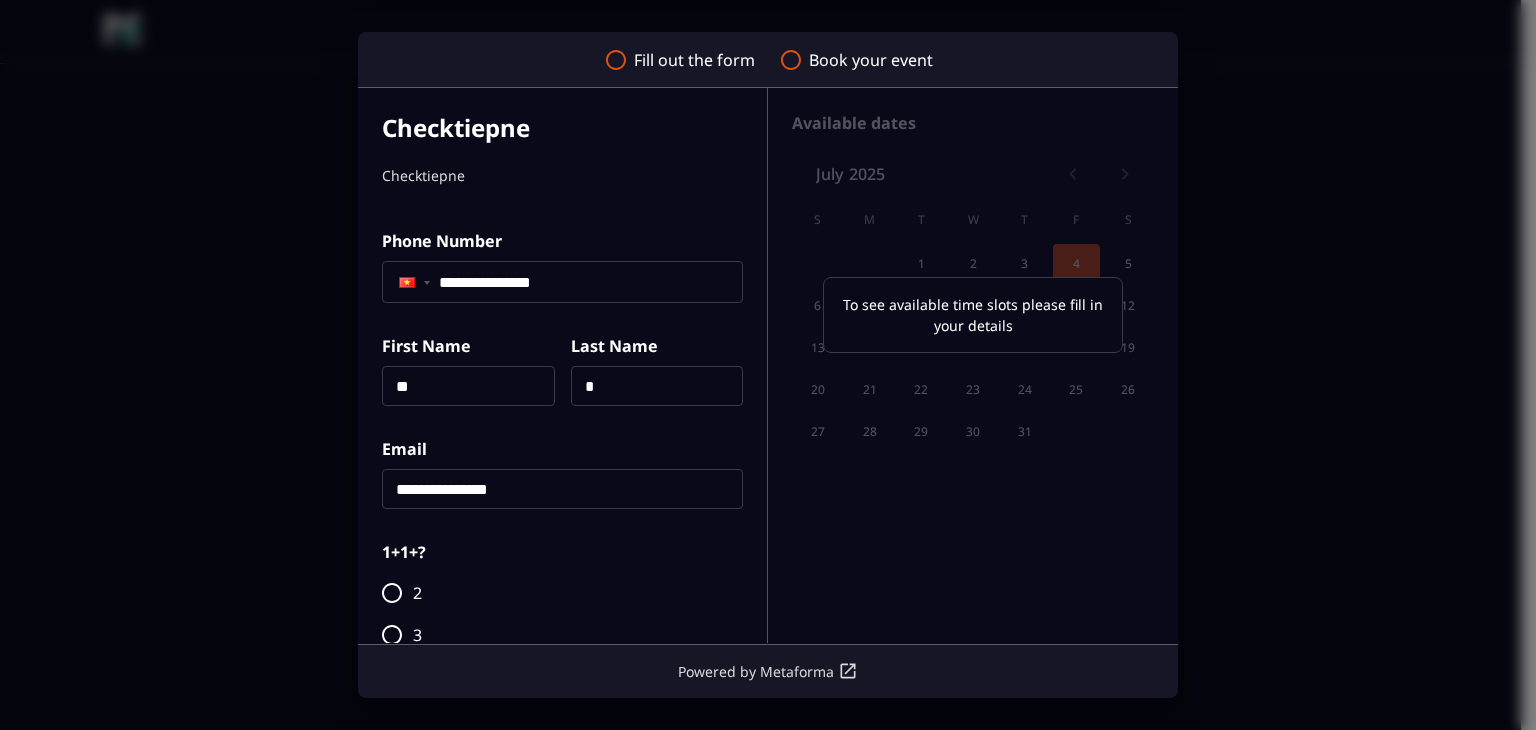 click on "**********" at bounding box center [562, 489] 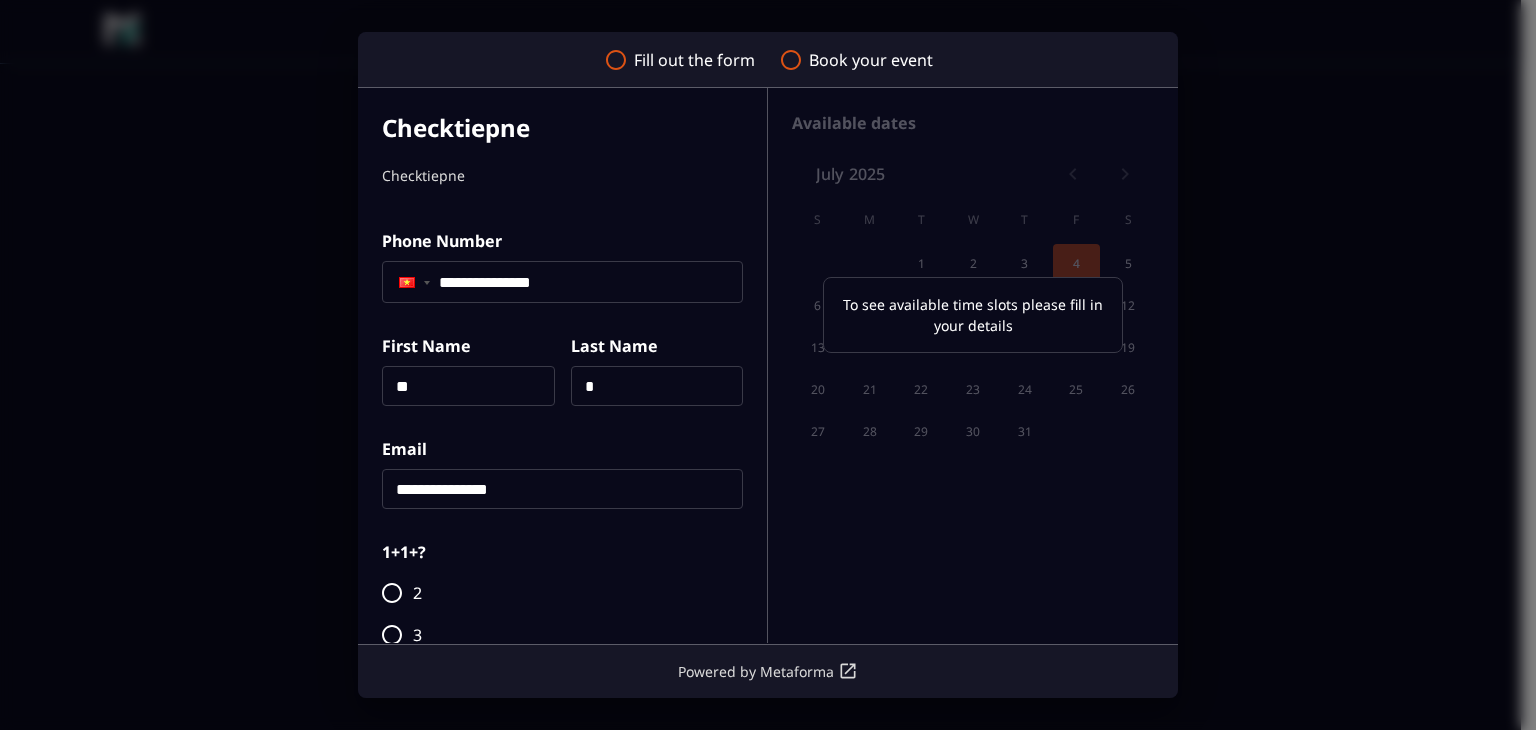 scroll, scrollTop: 155, scrollLeft: 0, axis: vertical 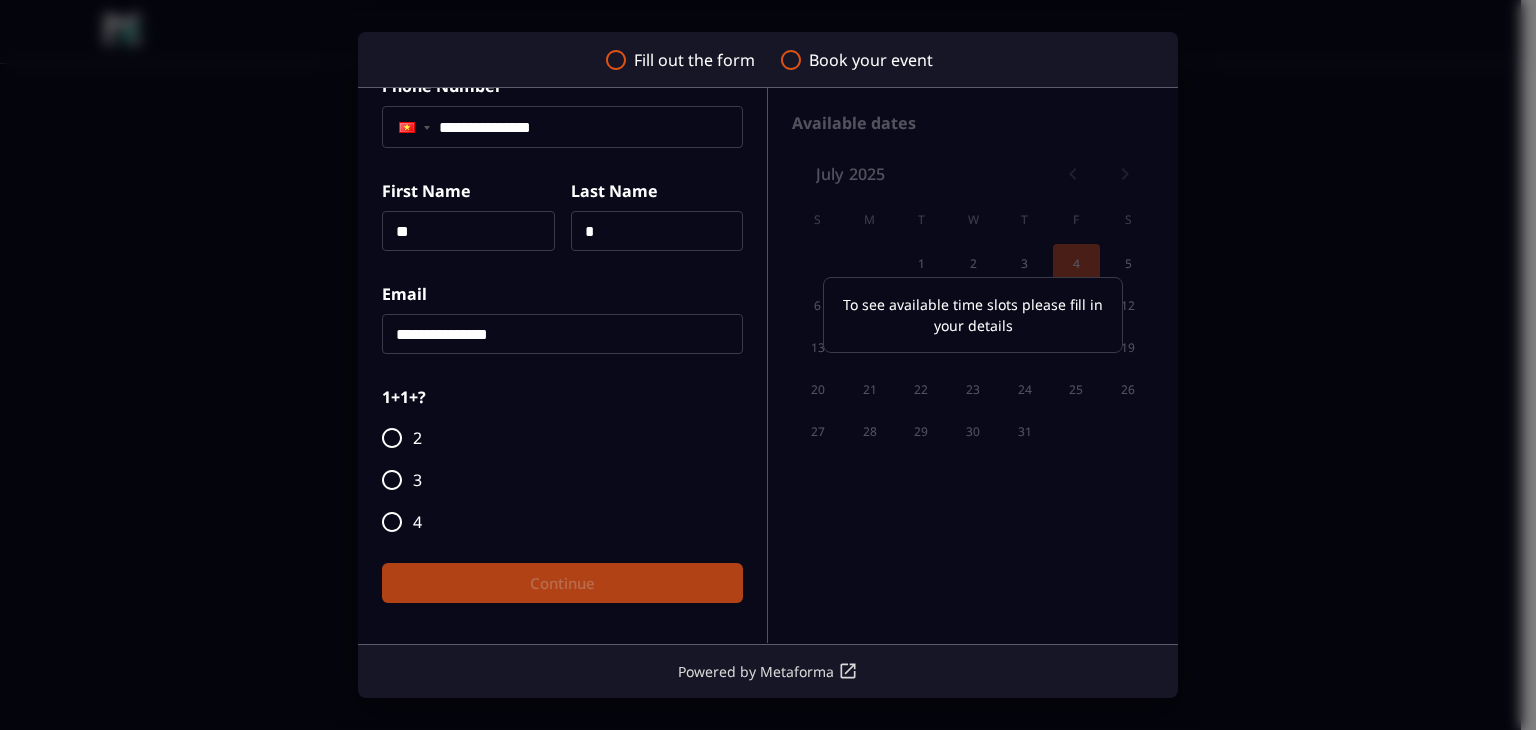 type on "**********" 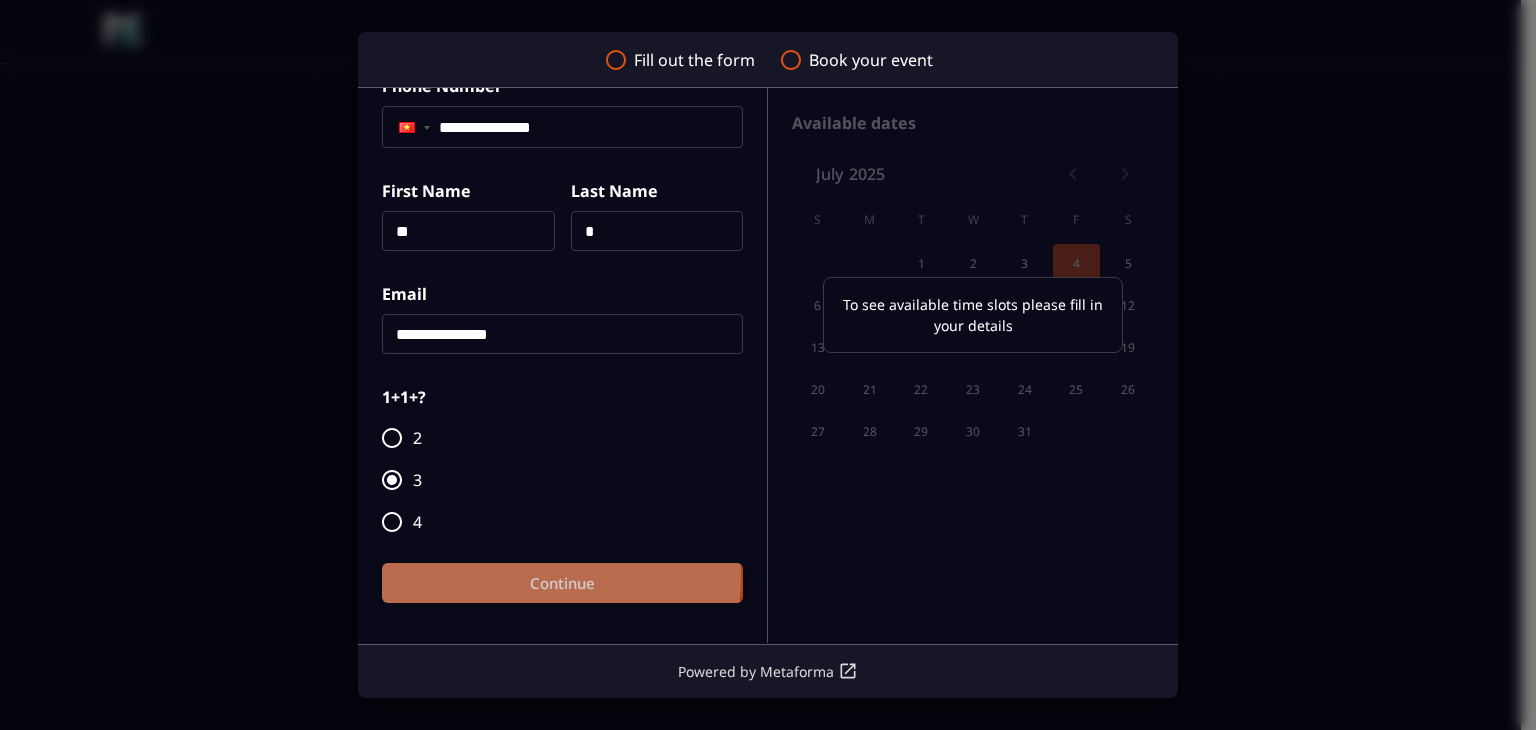 click on "Continue" at bounding box center [562, 583] 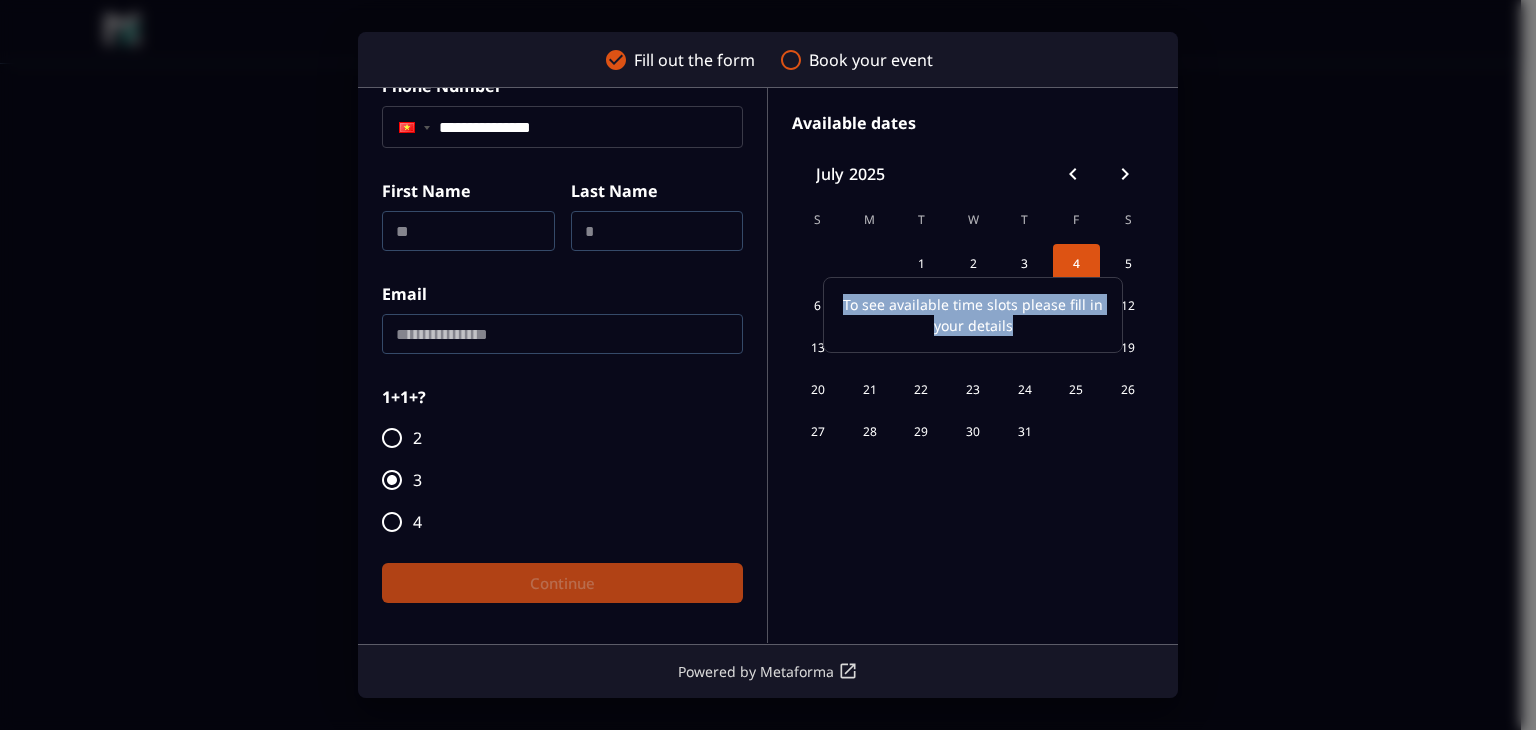 drag, startPoint x: 1016, startPoint y: 329, endPoint x: 824, endPoint y: 293, distance: 195.34584 